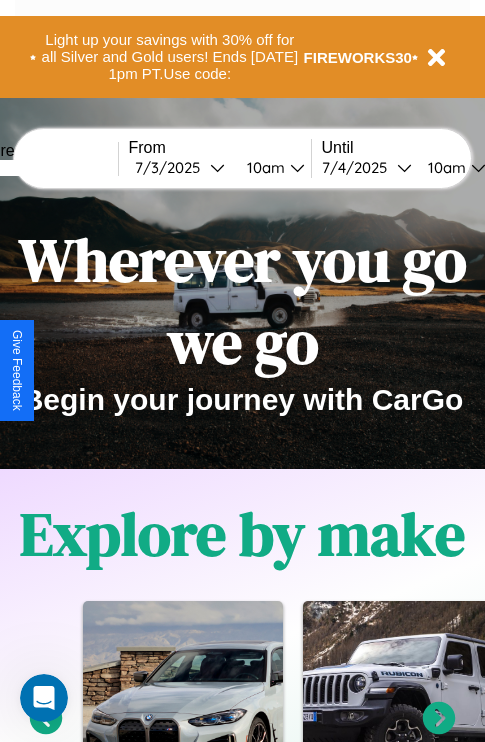 scroll, scrollTop: 0, scrollLeft: 0, axis: both 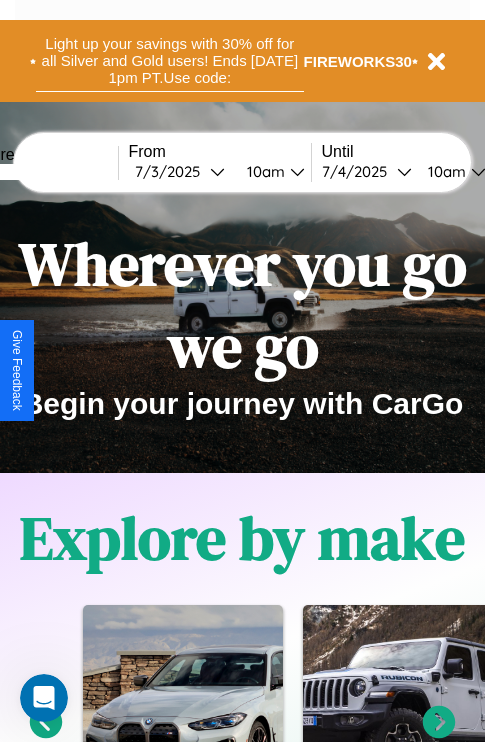 click on "Light up your savings with 30% off for all Silver and Gold users! Ends 8/1 at 1pm PT.  Use code:" at bounding box center [170, 61] 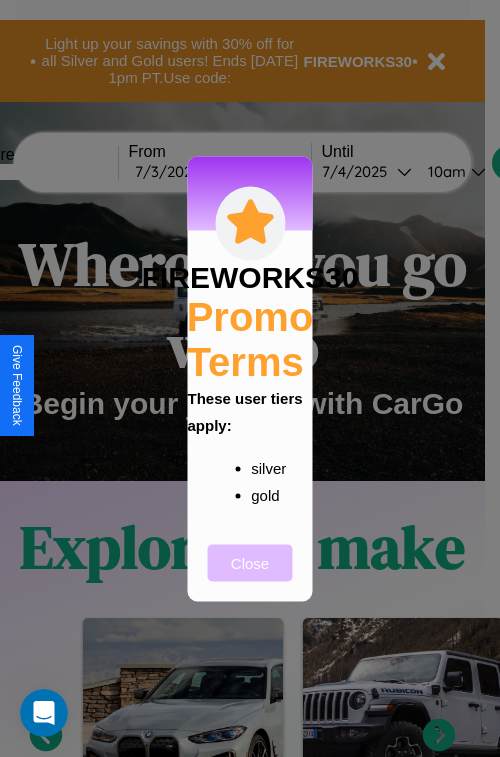 click on "Close" at bounding box center (250, 562) 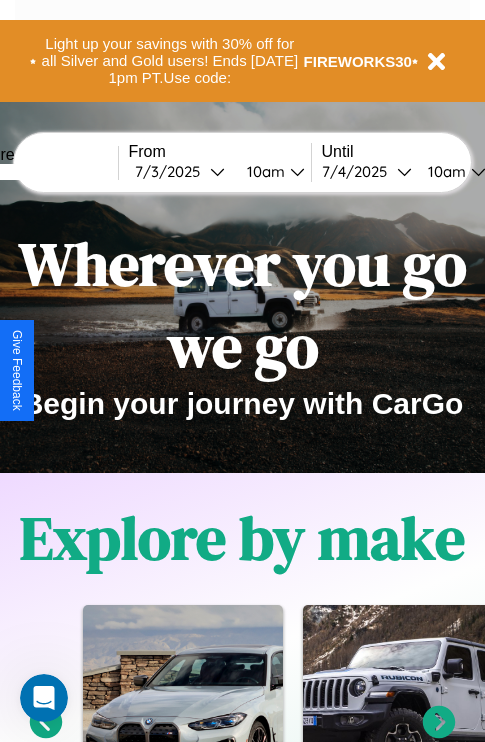 click at bounding box center [43, 172] 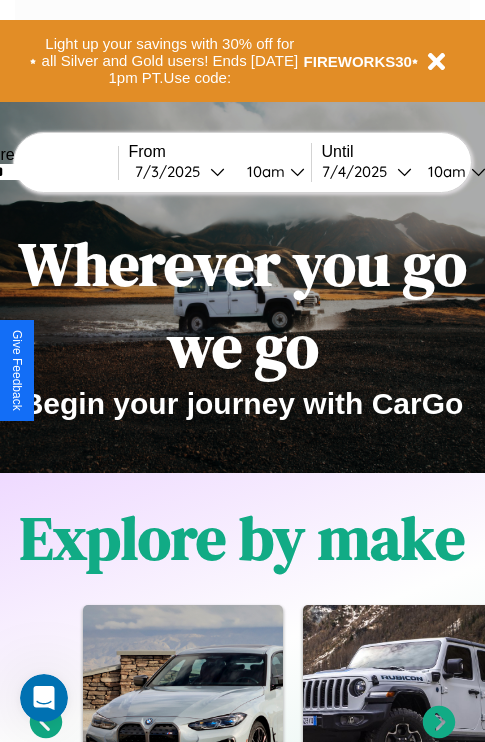 type on "******" 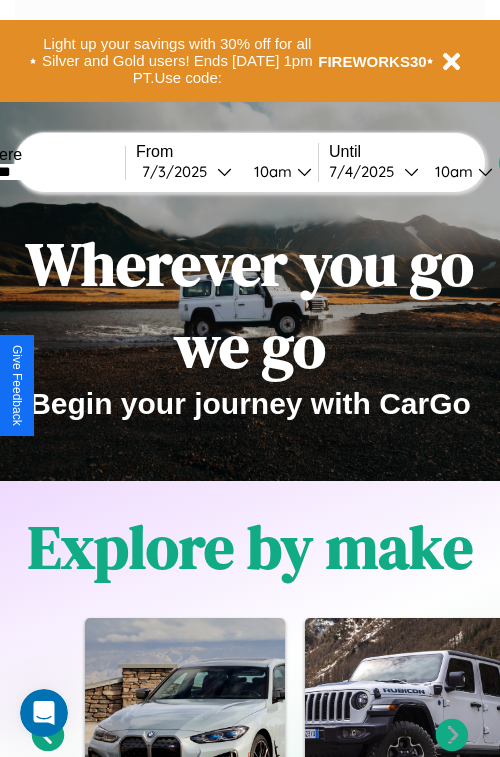 select on "*" 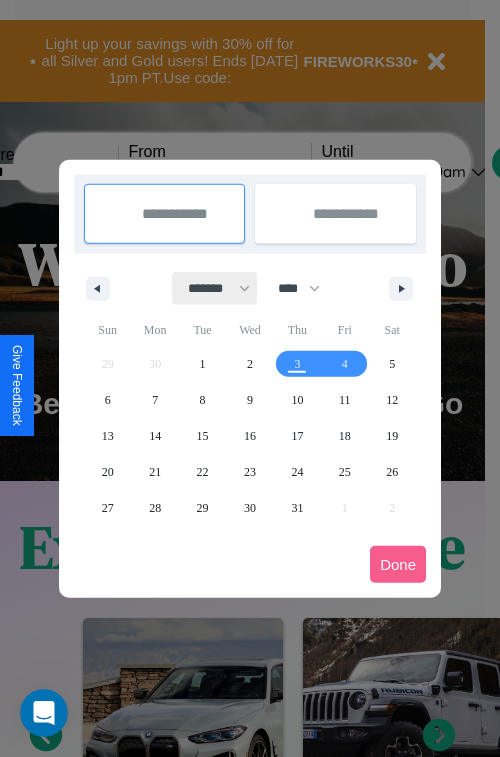 click on "******* ******** ***** ***** *** **** **** ****** ********* ******* ******** ********" at bounding box center (215, 288) 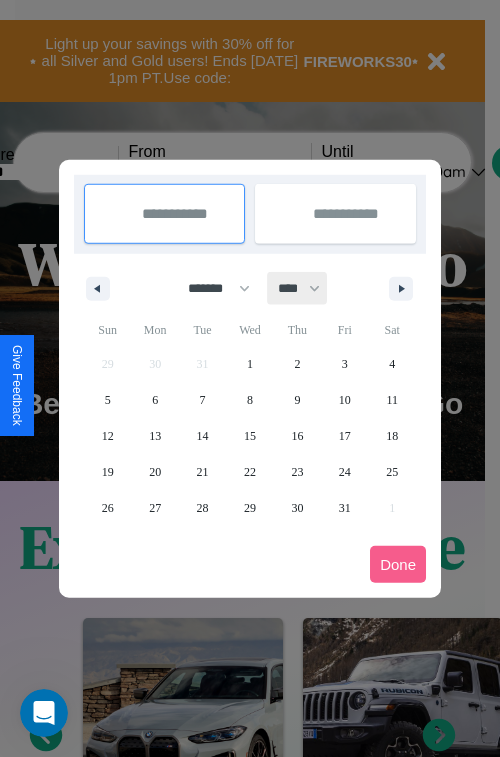 click on "**** **** **** **** **** **** **** **** **** **** **** **** **** **** **** **** **** **** **** **** **** **** **** **** **** **** **** **** **** **** **** **** **** **** **** **** **** **** **** **** **** **** **** **** **** **** **** **** **** **** **** **** **** **** **** **** **** **** **** **** **** **** **** **** **** **** **** **** **** **** **** **** **** **** **** **** **** **** **** **** **** **** **** **** **** **** **** **** **** **** **** **** **** **** **** **** **** **** **** **** **** **** **** **** **** **** **** **** **** **** **** **** **** **** **** **** **** **** **** **** ****" at bounding box center (298, 288) 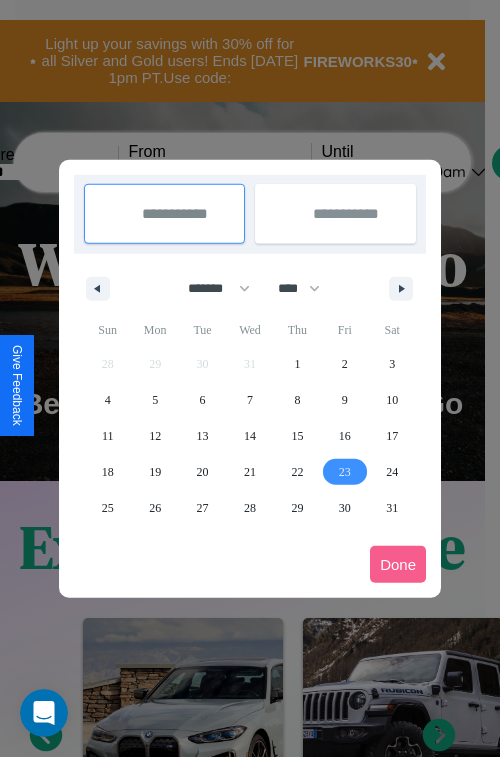 click on "23" at bounding box center [345, 472] 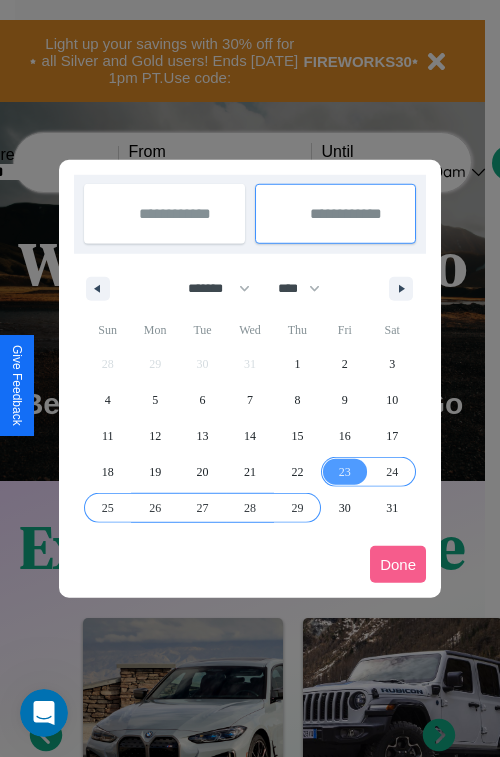 click on "29" at bounding box center [297, 508] 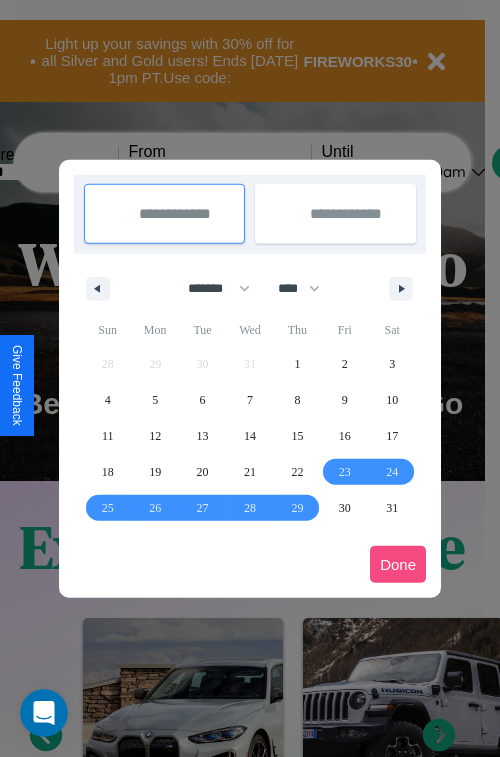 click on "Done" at bounding box center [398, 564] 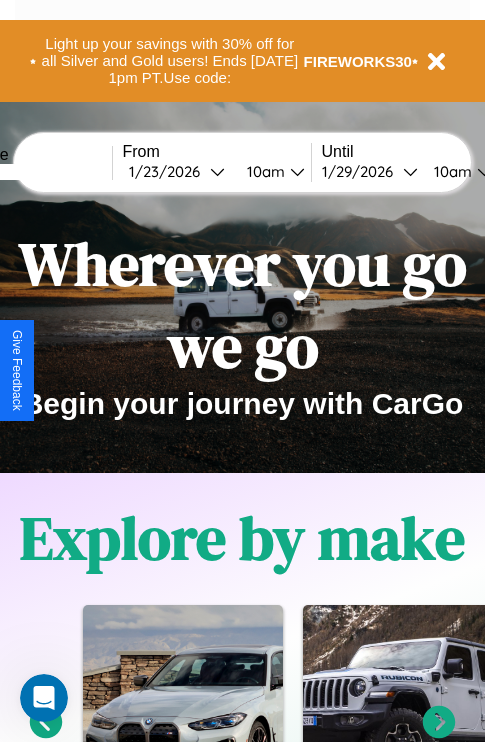 click on "10am" at bounding box center (263, 171) 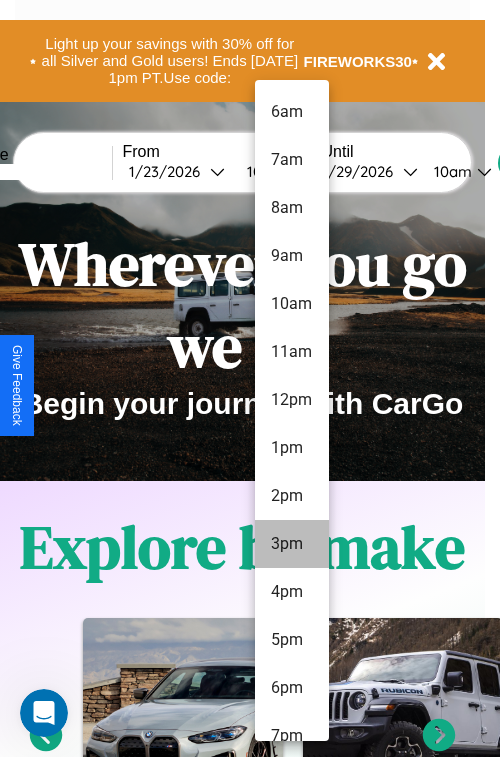 click on "3pm" at bounding box center (292, 544) 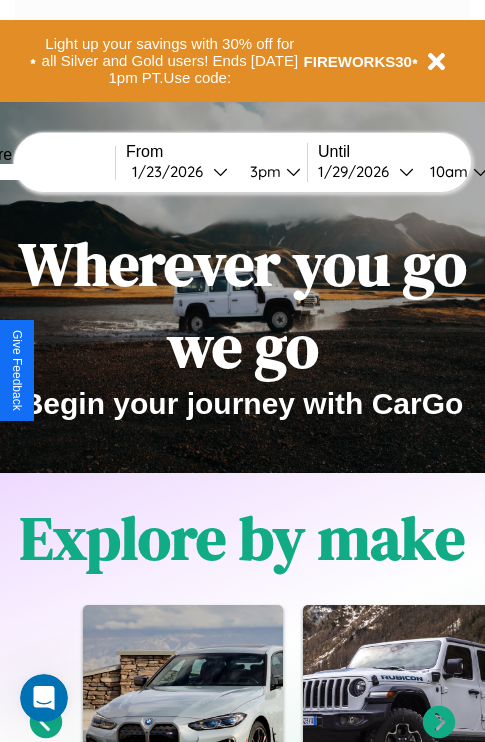 scroll, scrollTop: 0, scrollLeft: 71, axis: horizontal 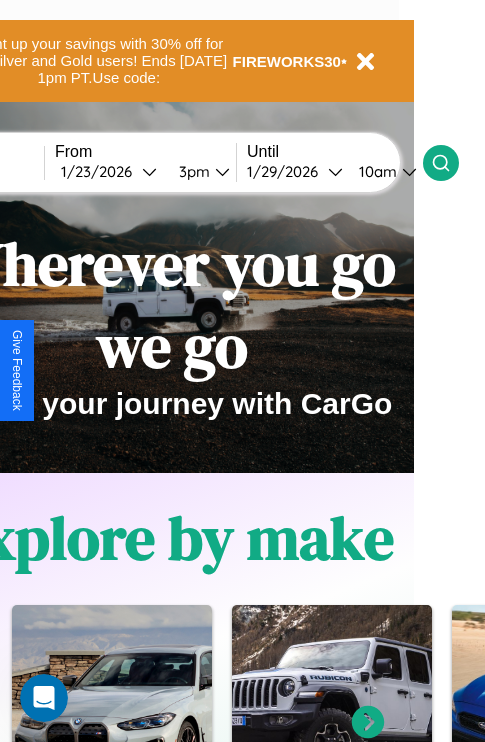 click 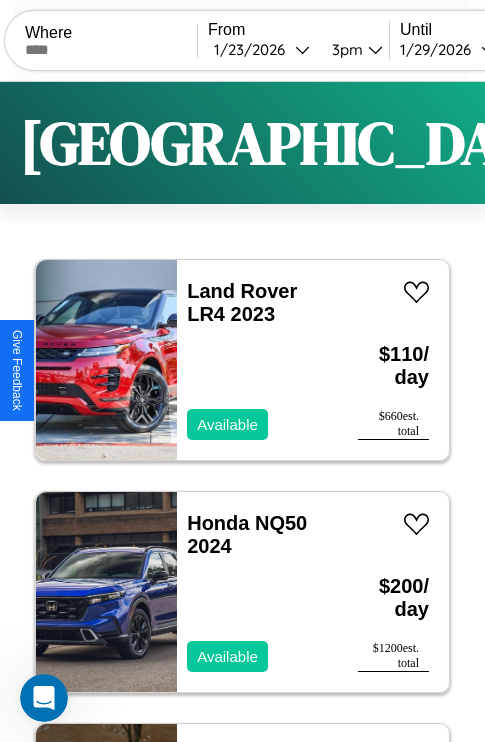 scroll, scrollTop: 95, scrollLeft: 0, axis: vertical 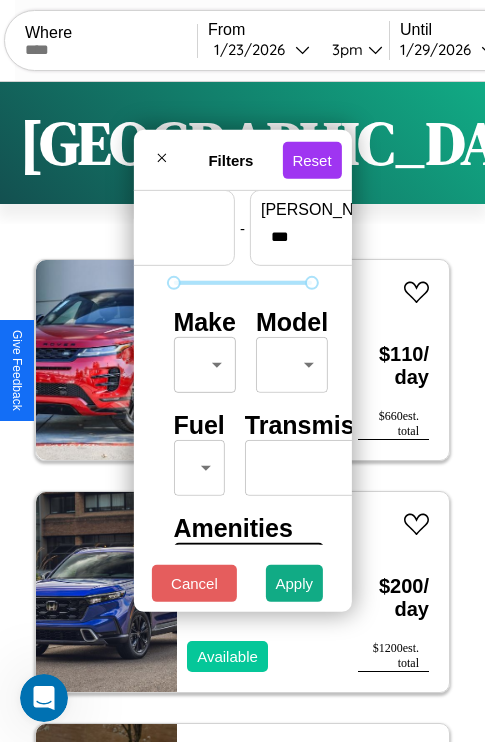 click on "CarGo Where From 1 / 23 / 2026 3pm Until 1 / 29 / 2026 10am Become a Host Login Sign Up Boston Filters 133  cars in this area These cars can be picked up in this city. Land Rover   LR4   2023 Available $ 110  / day $ 660  est. total Honda   NQ50   2024 Available $ 200  / day $ 1200  est. total Infiniti   QX30   2014 Available $ 70  / day $ 420  est. total Maserati   Coupe   2014 Available $ 90  / day $ 540  est. total Lamborghini   Huracan   2023 Available $ 140  / day $ 840  est. total GMC   NE   2023 Available $ 150  / day $ 900  est. total Jaguar   Vanden Plas   2014 Available $ 120  / day $ 720  est. total Volkswagen   Golf   2021 Available $ 100  / day $ 600  est. total GMC   WHS   2021 Available $ 90  / day $ 540  est. total Kia   Carnival   2014 Available $ 80  / day $ 480  est. total Aston Martin   Vanquish   2014 Available $ 180  / day $ 1080  est. total Lexus   LFA   2023 Available $ 130  / day $ 780  est. total Hyundai   Hyundai Steel Industries, Inc.   2024 Available $ 50  / day $ 300  est. total" at bounding box center (242, 412) 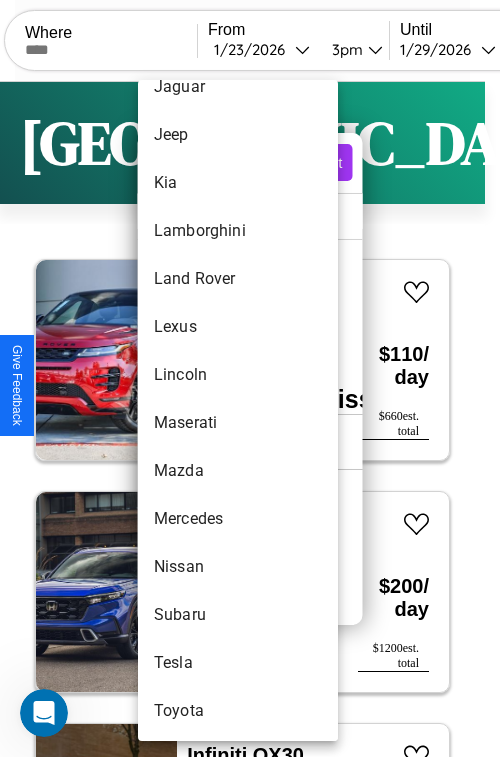 scroll, scrollTop: 1083, scrollLeft: 0, axis: vertical 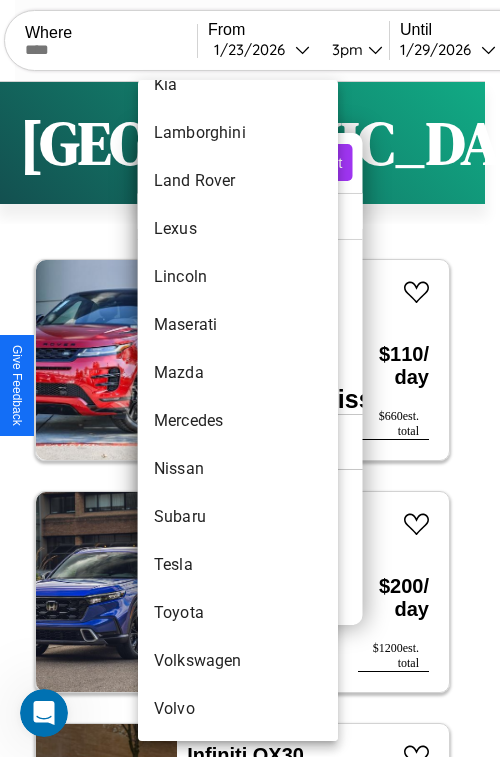click on "Volkswagen" at bounding box center (238, 661) 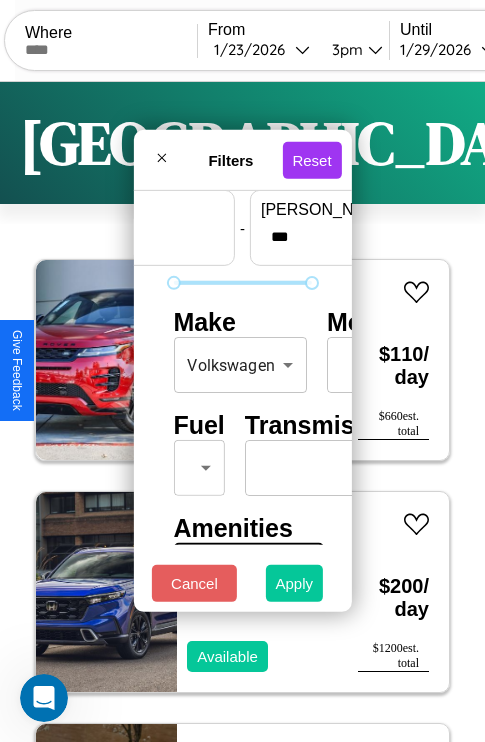 click on "Apply" at bounding box center [295, 583] 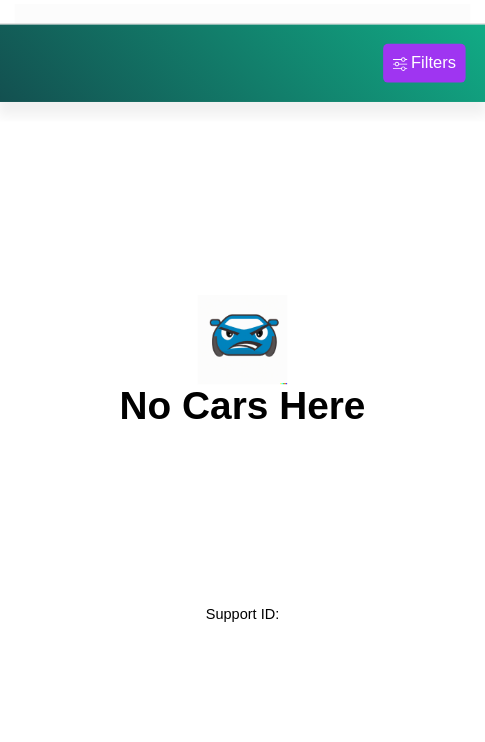 scroll, scrollTop: 0, scrollLeft: 0, axis: both 